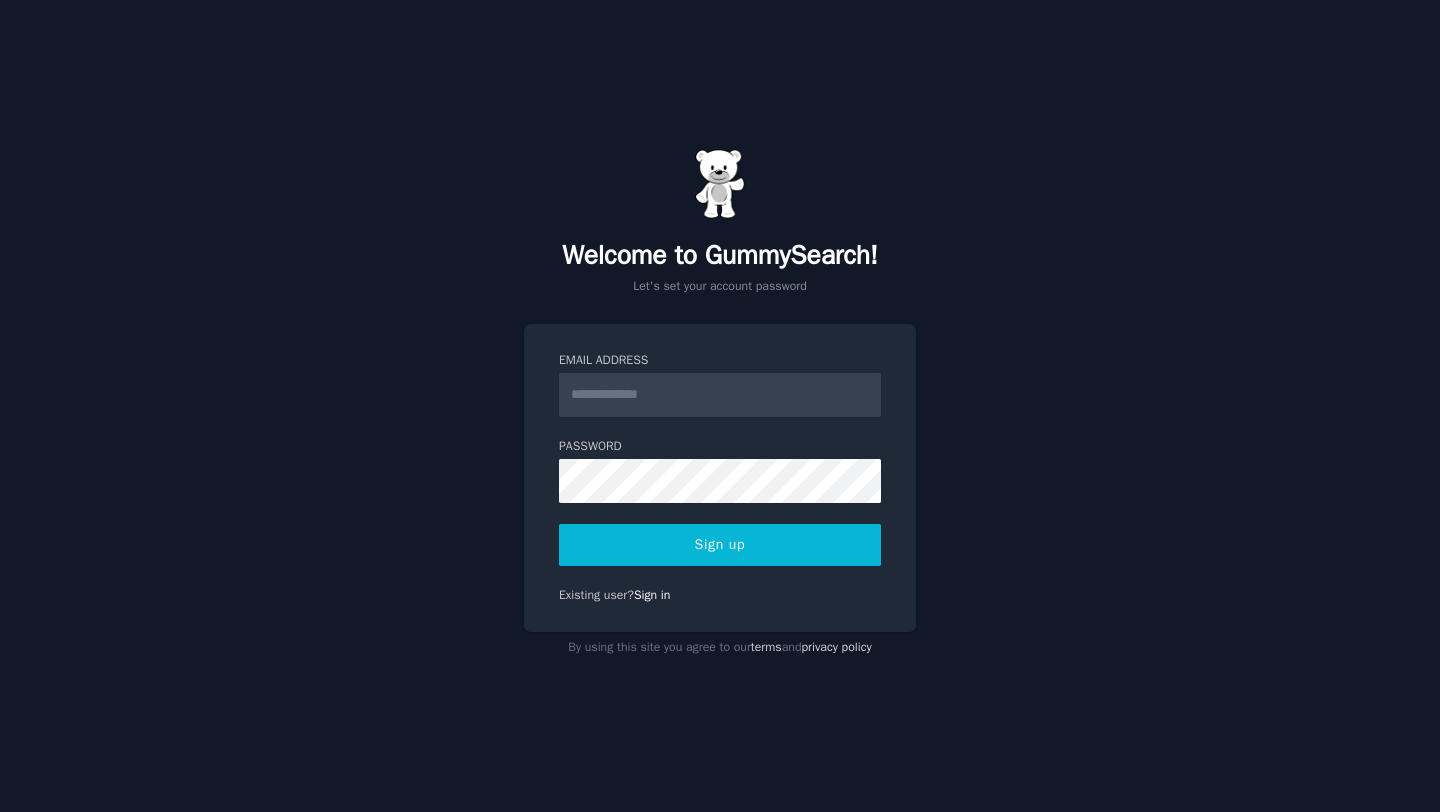 scroll, scrollTop: 0, scrollLeft: 0, axis: both 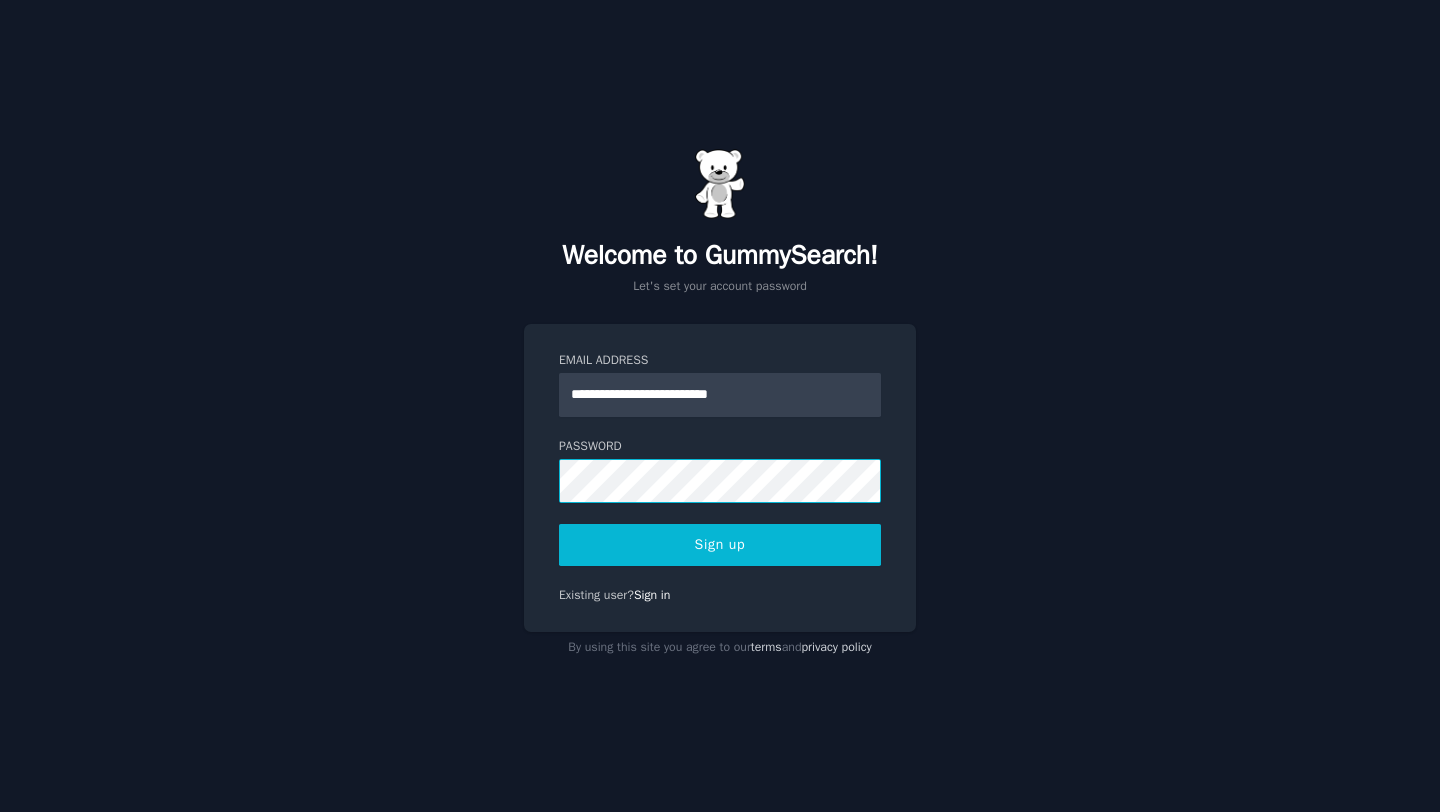click on "Sign up" at bounding box center (720, 545) 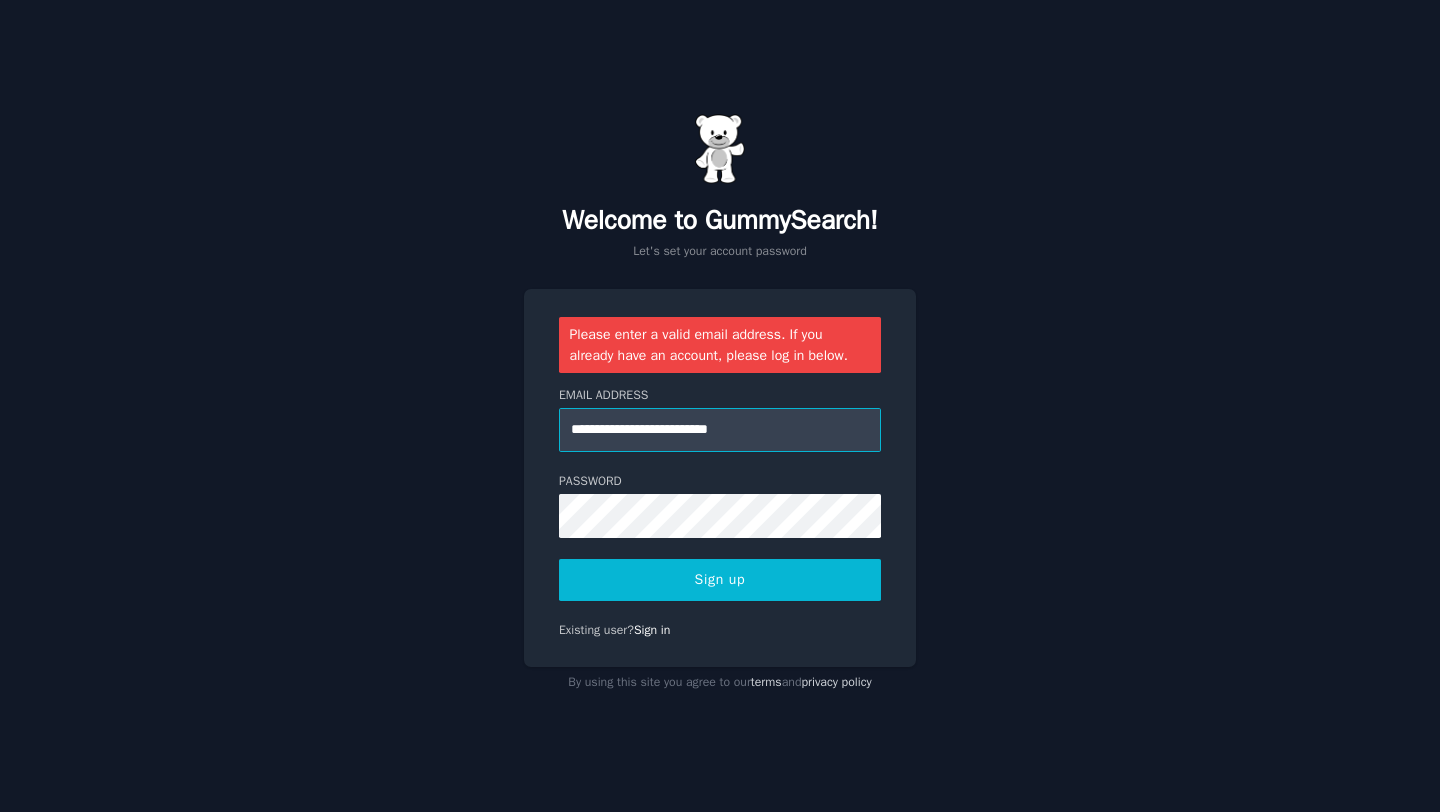click on "**********" at bounding box center (720, 430) 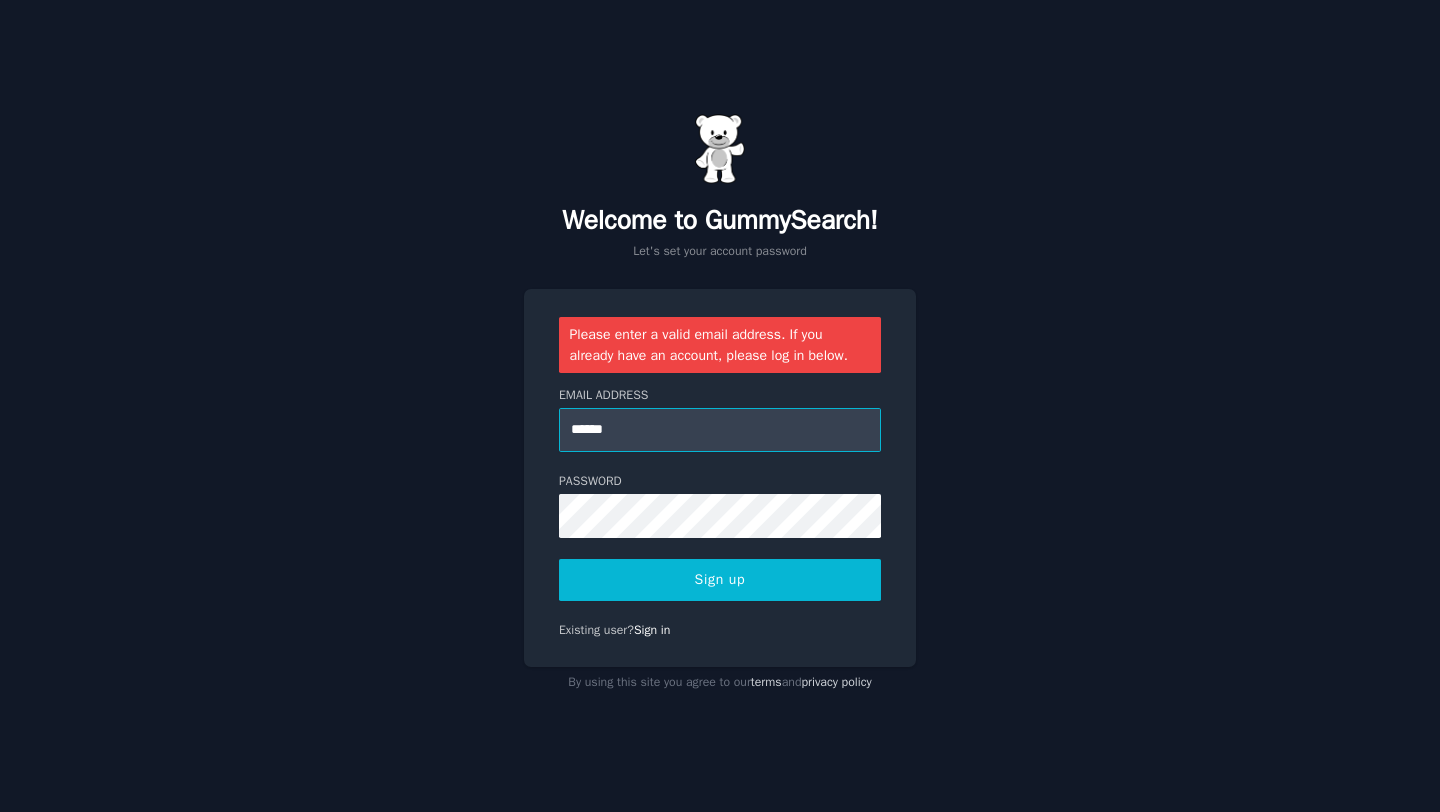 type on "**********" 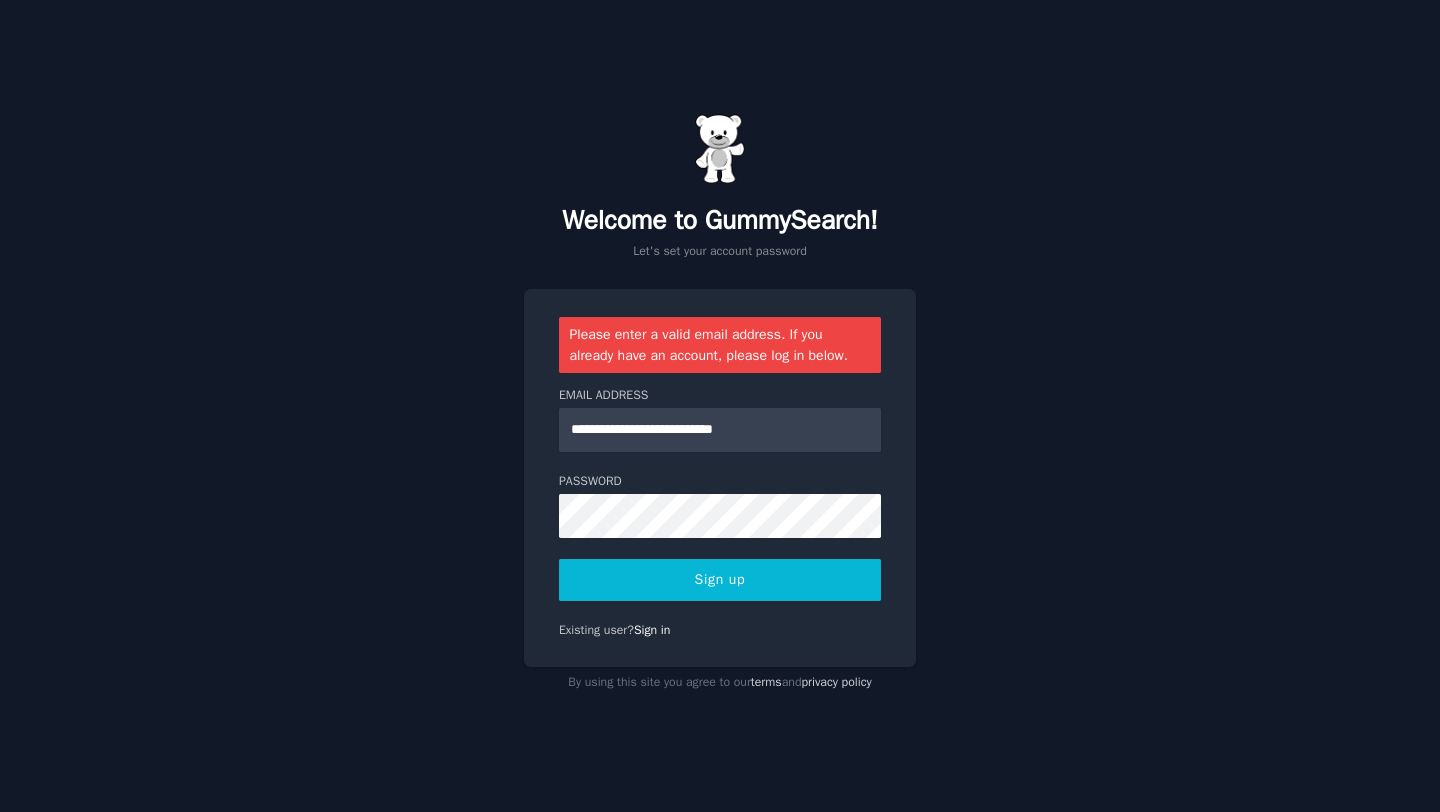 click on "Sign up" at bounding box center (720, 580) 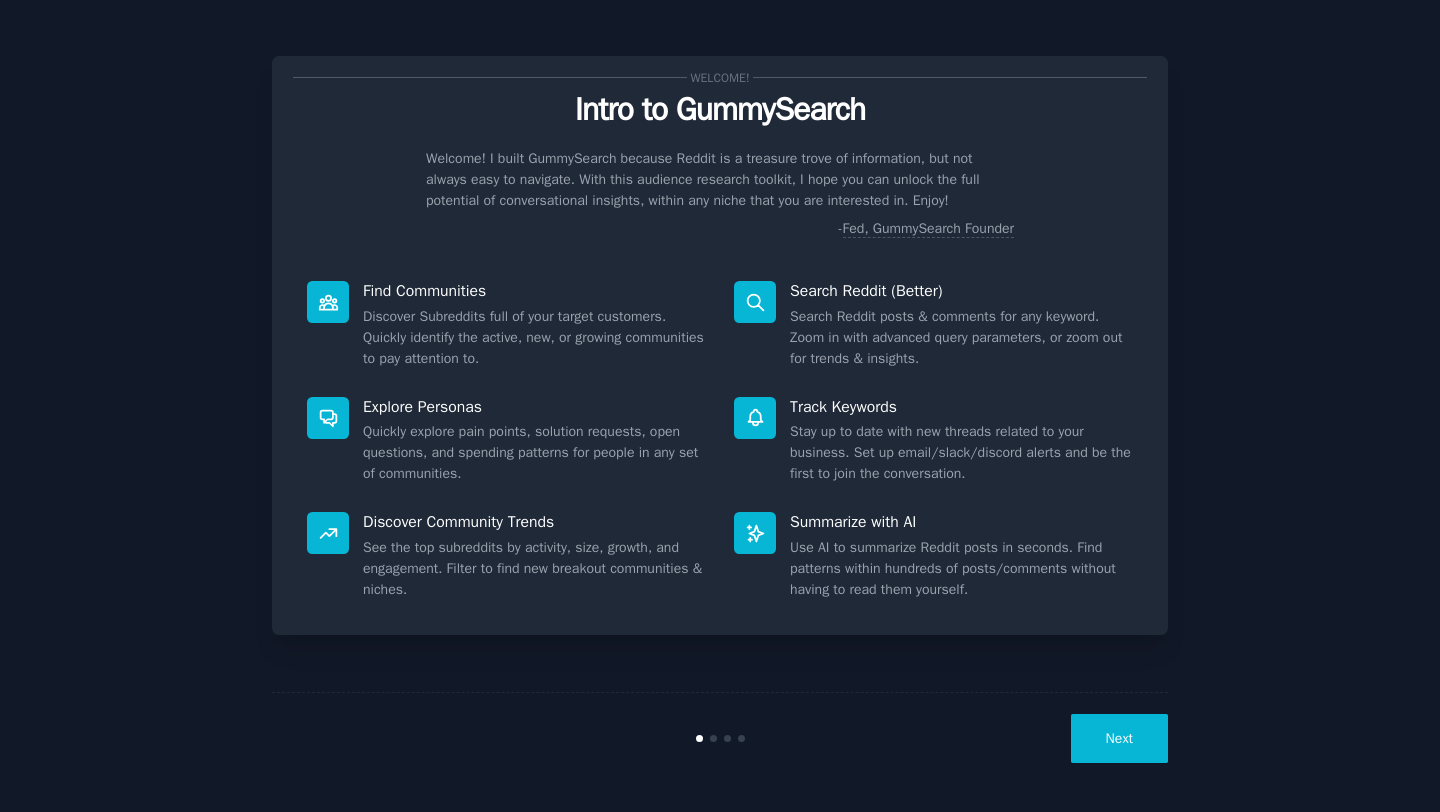 scroll, scrollTop: 0, scrollLeft: 0, axis: both 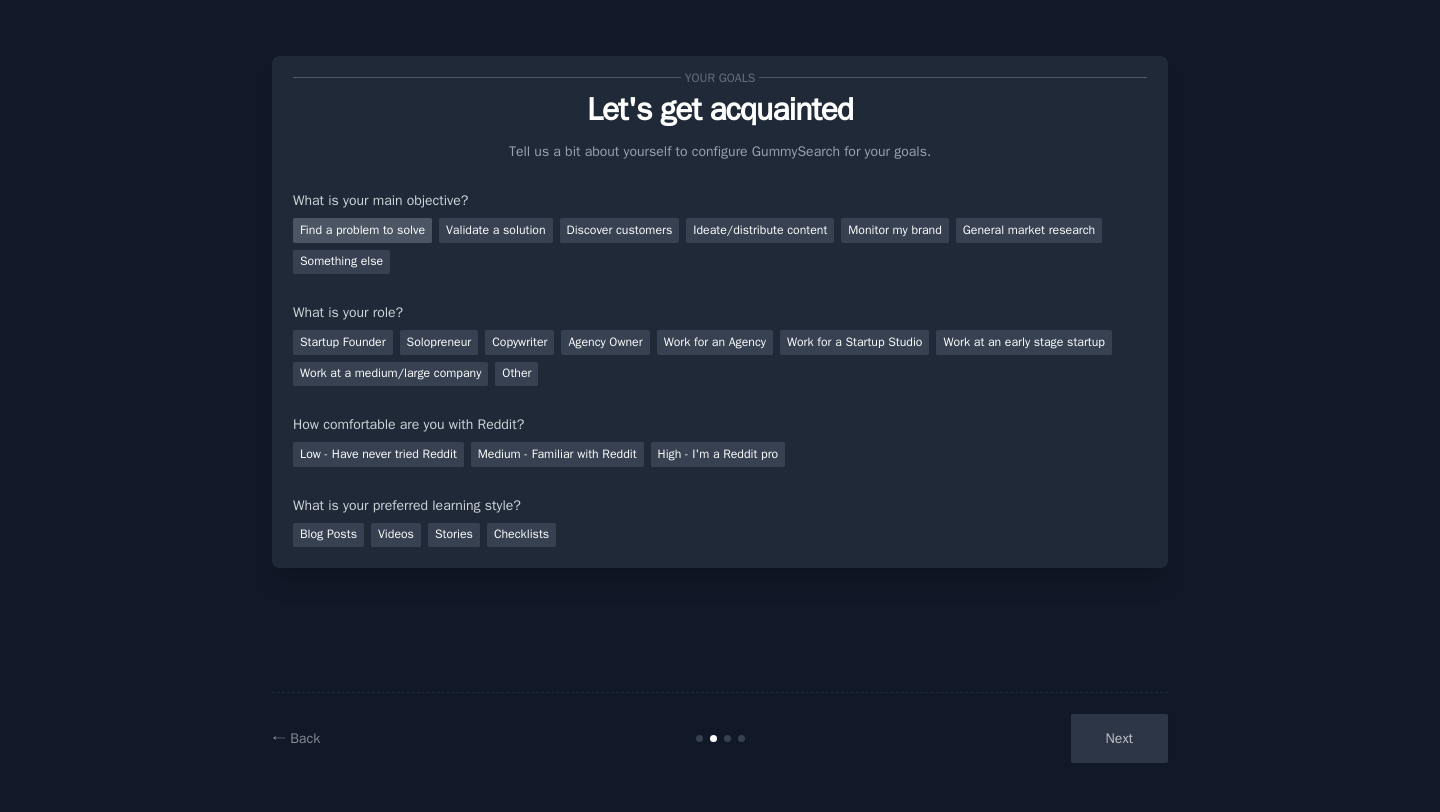 click on "Find a problem to solve" at bounding box center [362, 230] 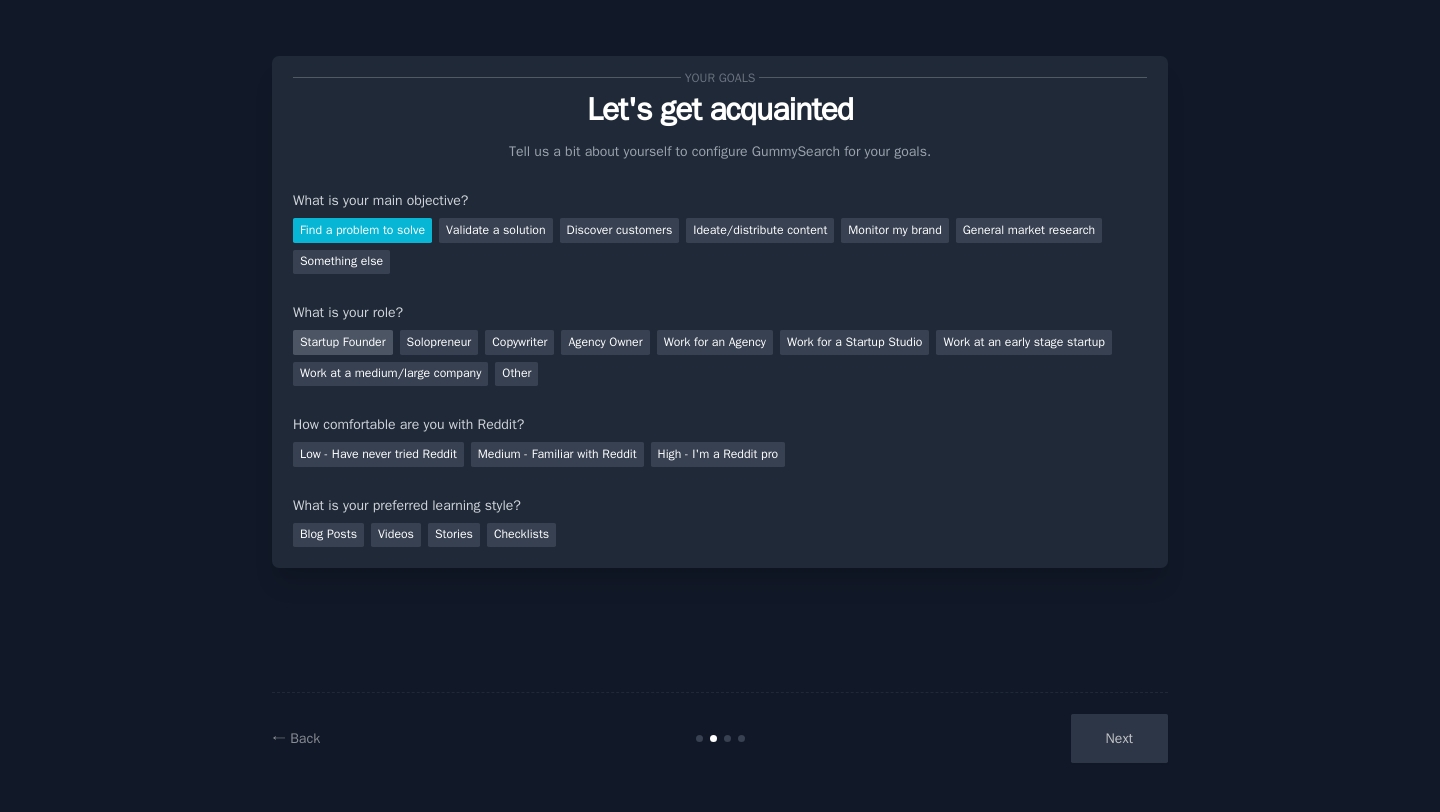 click on "Startup Founder" at bounding box center (343, 342) 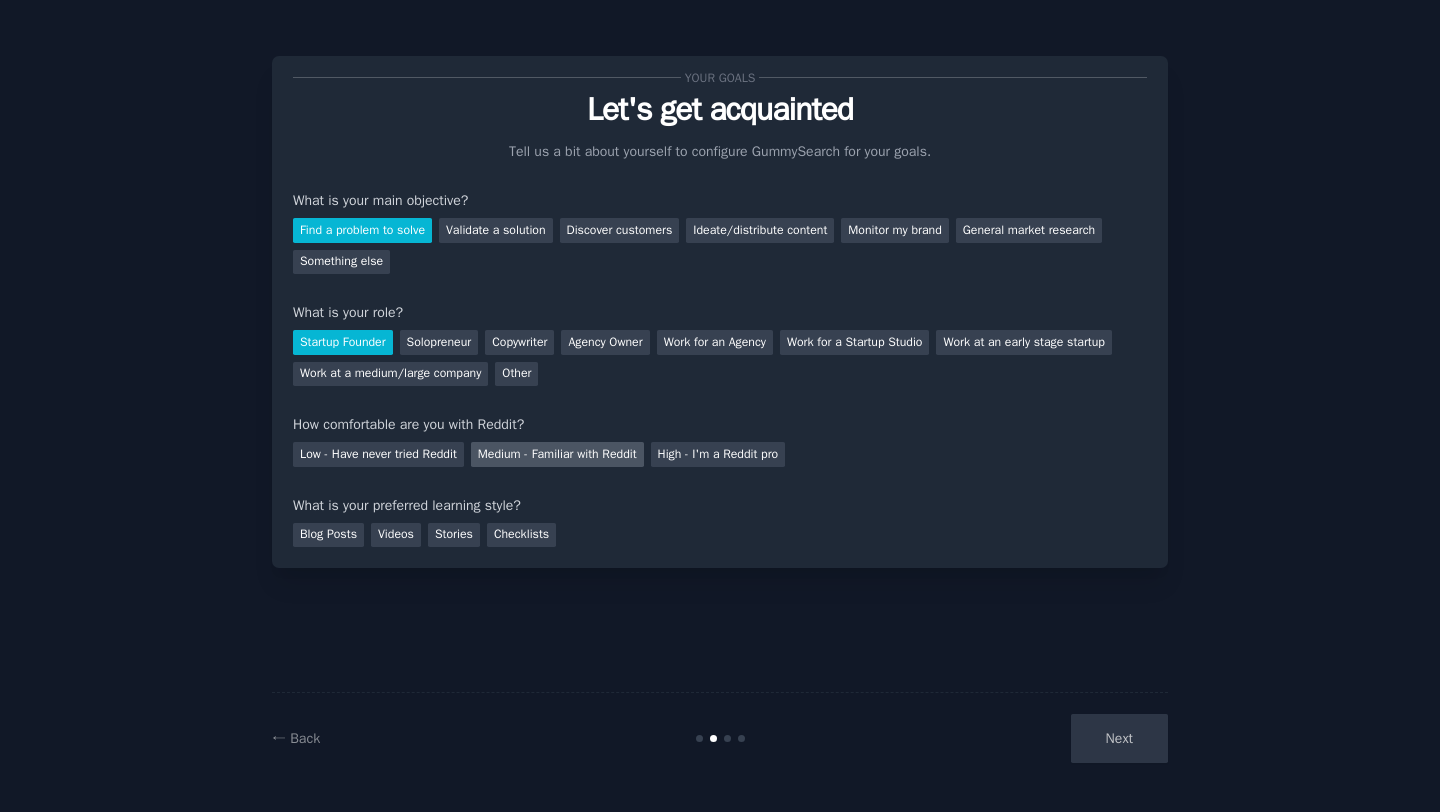 click on "Medium - Familiar with Reddit" at bounding box center [557, 454] 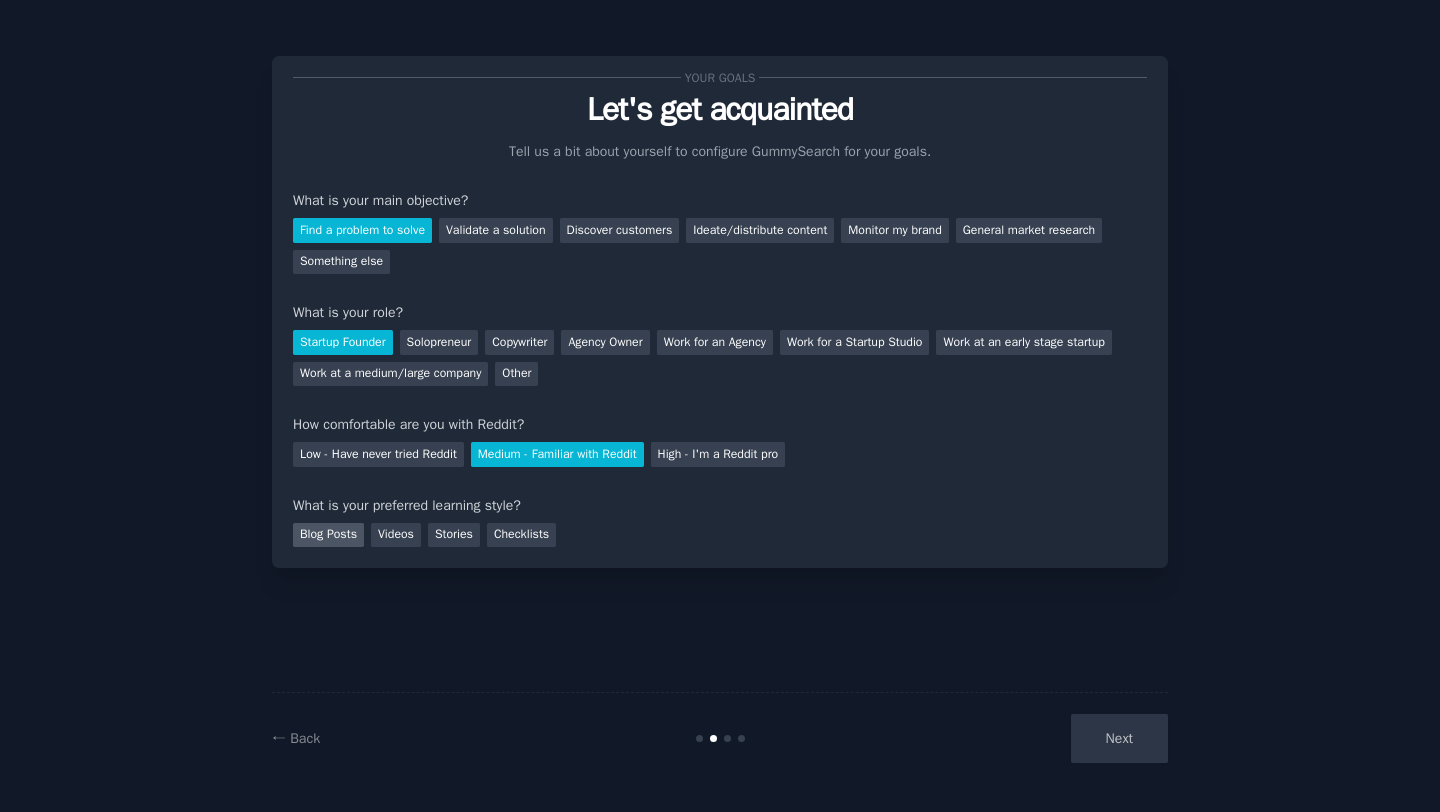 click on "Blog Posts" at bounding box center [328, 535] 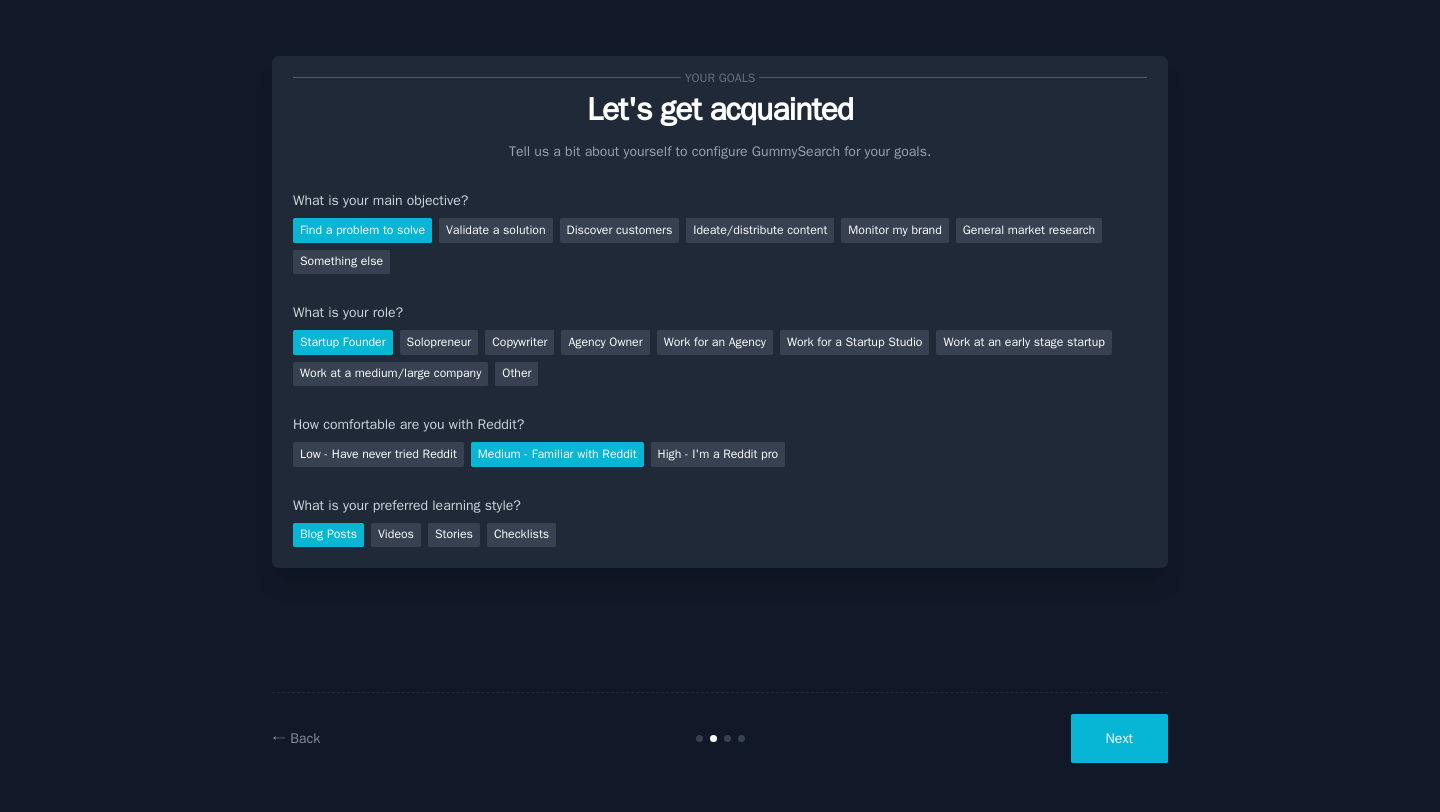 click on "Next" at bounding box center (1119, 738) 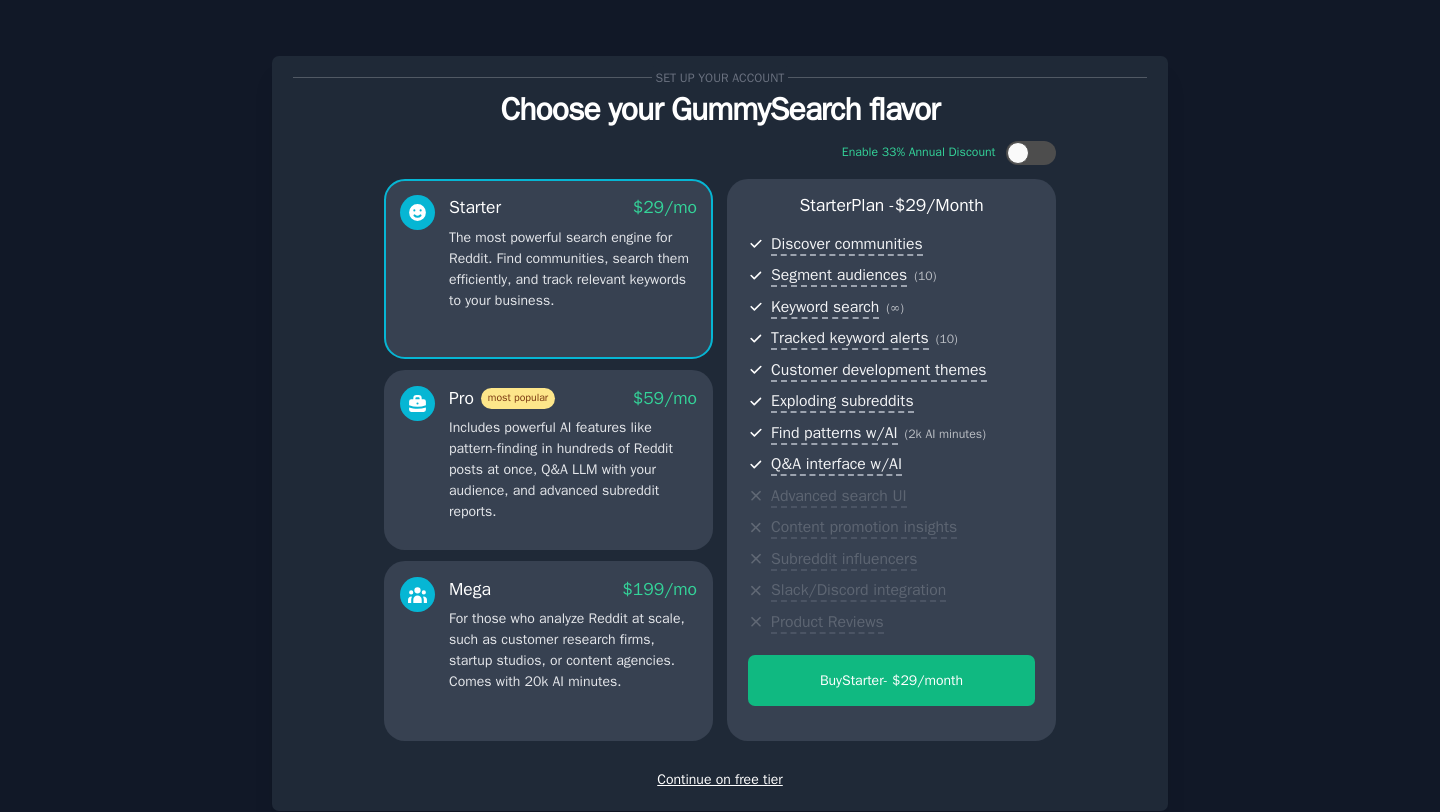 scroll, scrollTop: 119, scrollLeft: 0, axis: vertical 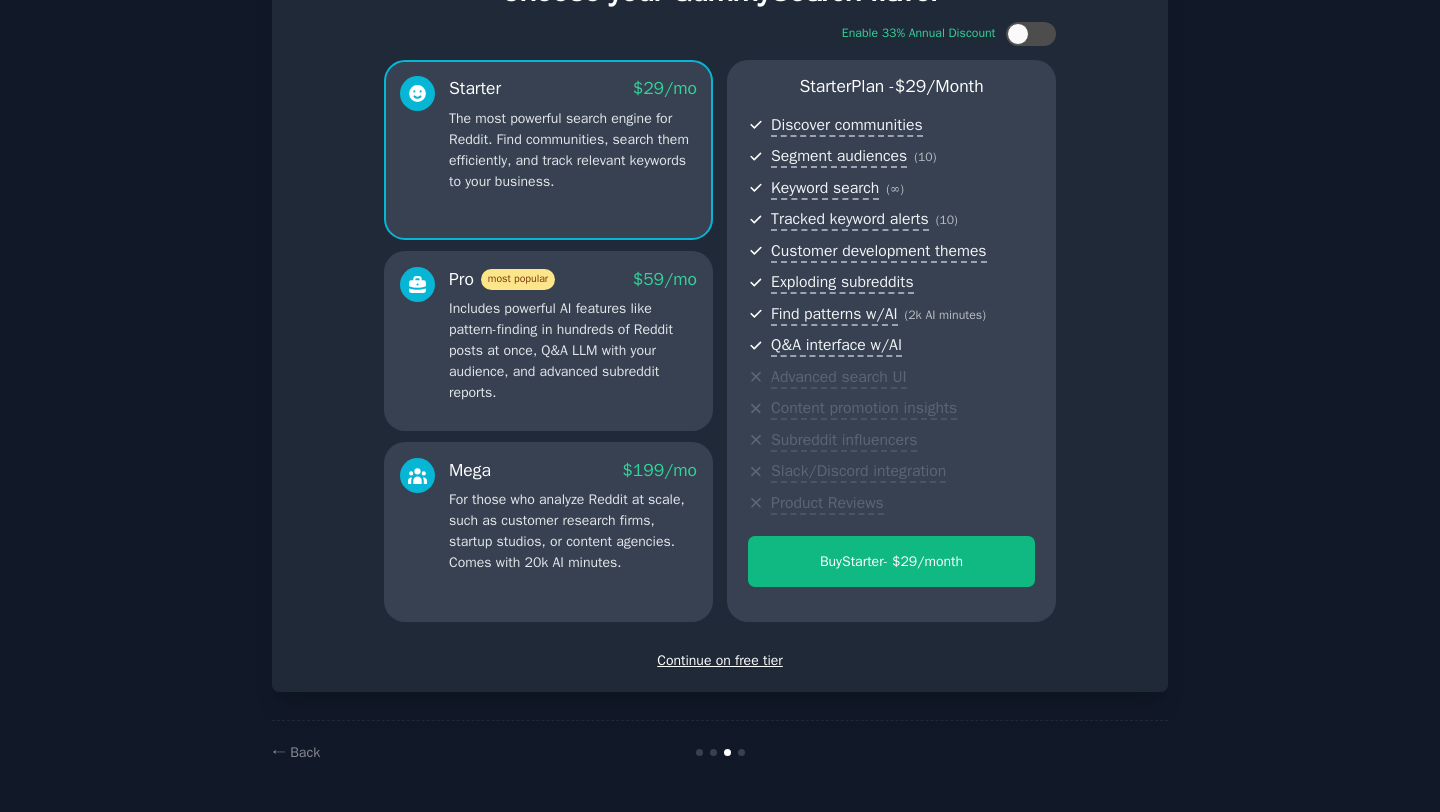 click on "Continue on free tier" at bounding box center [720, 660] 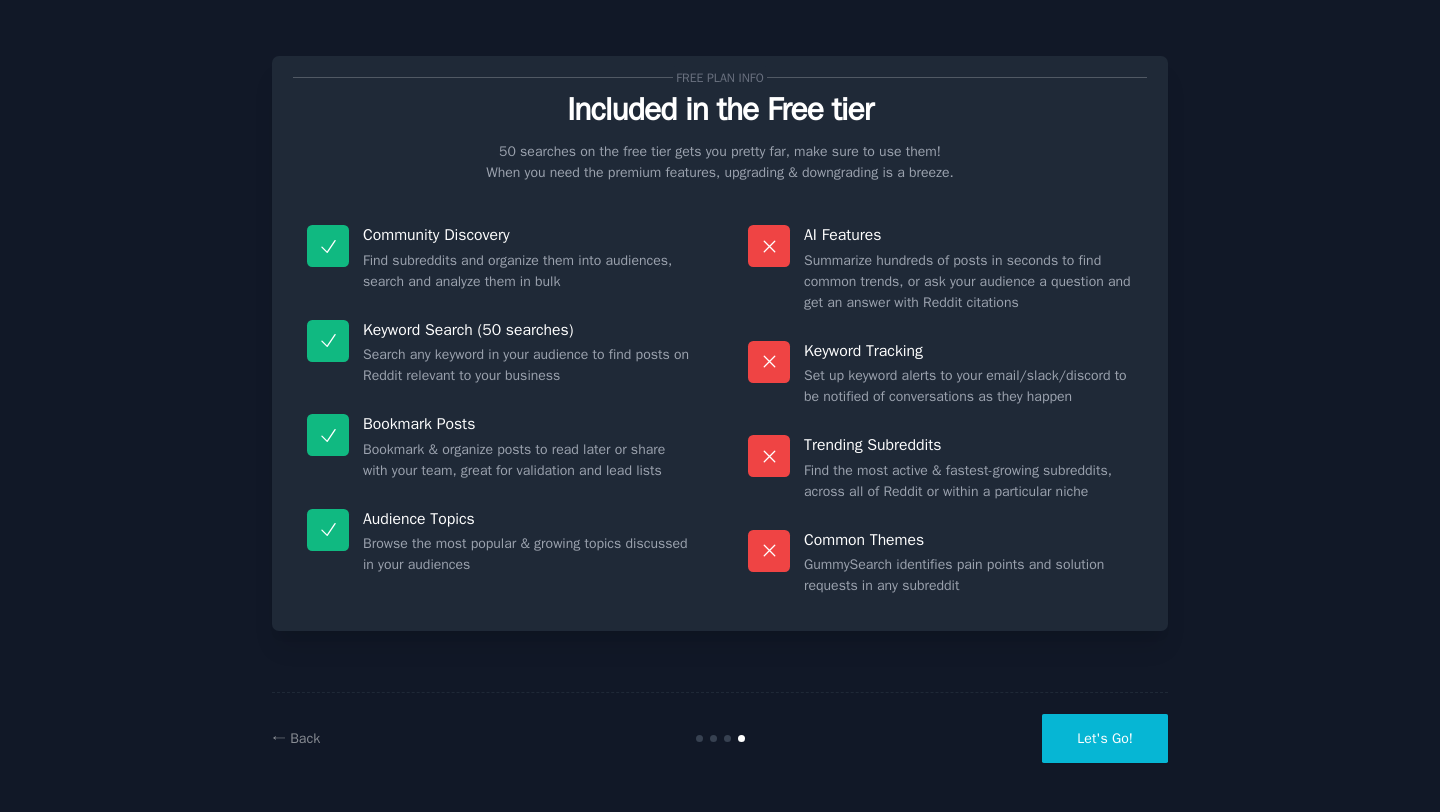 click on "Let's Go!" at bounding box center (1105, 738) 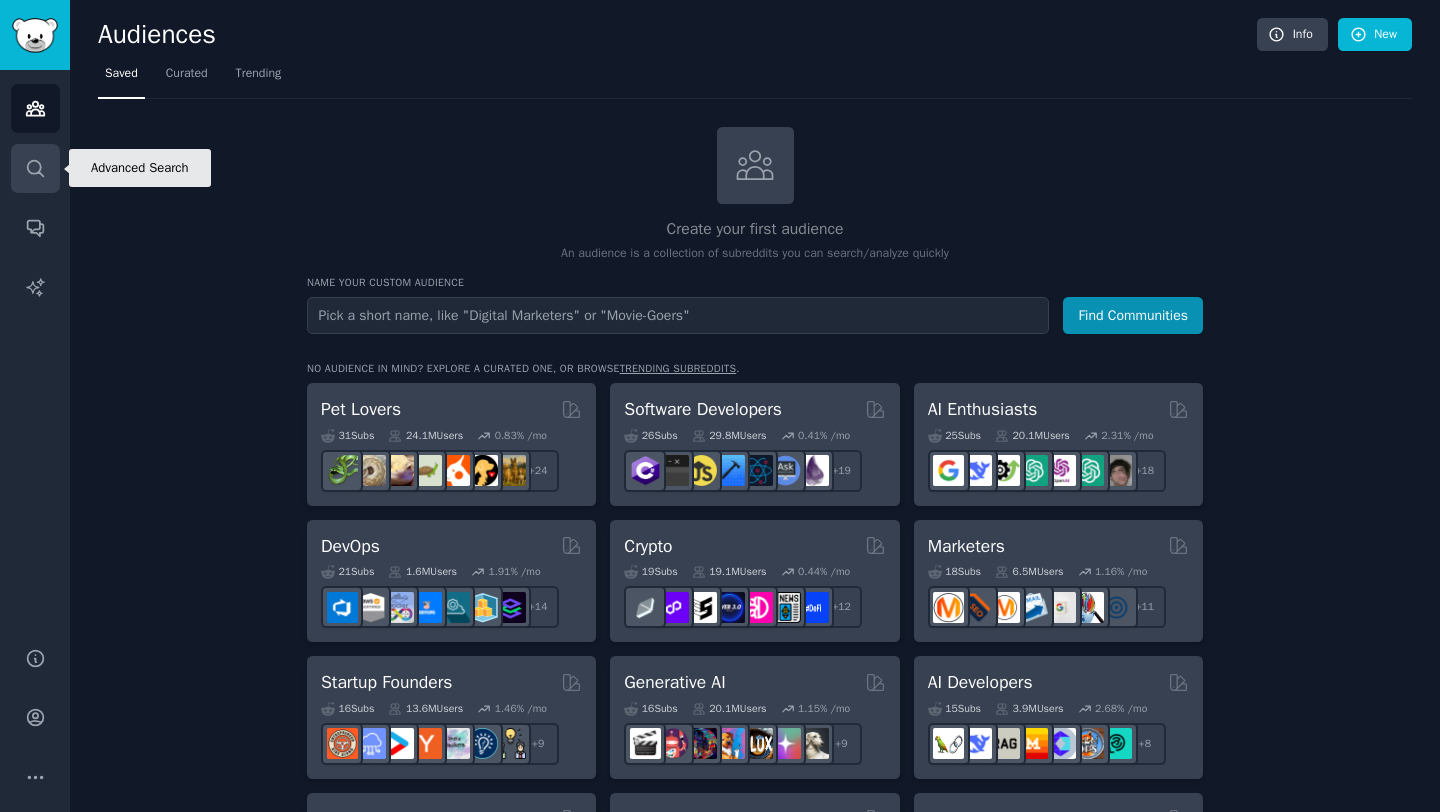 click on "Search" at bounding box center (35, 168) 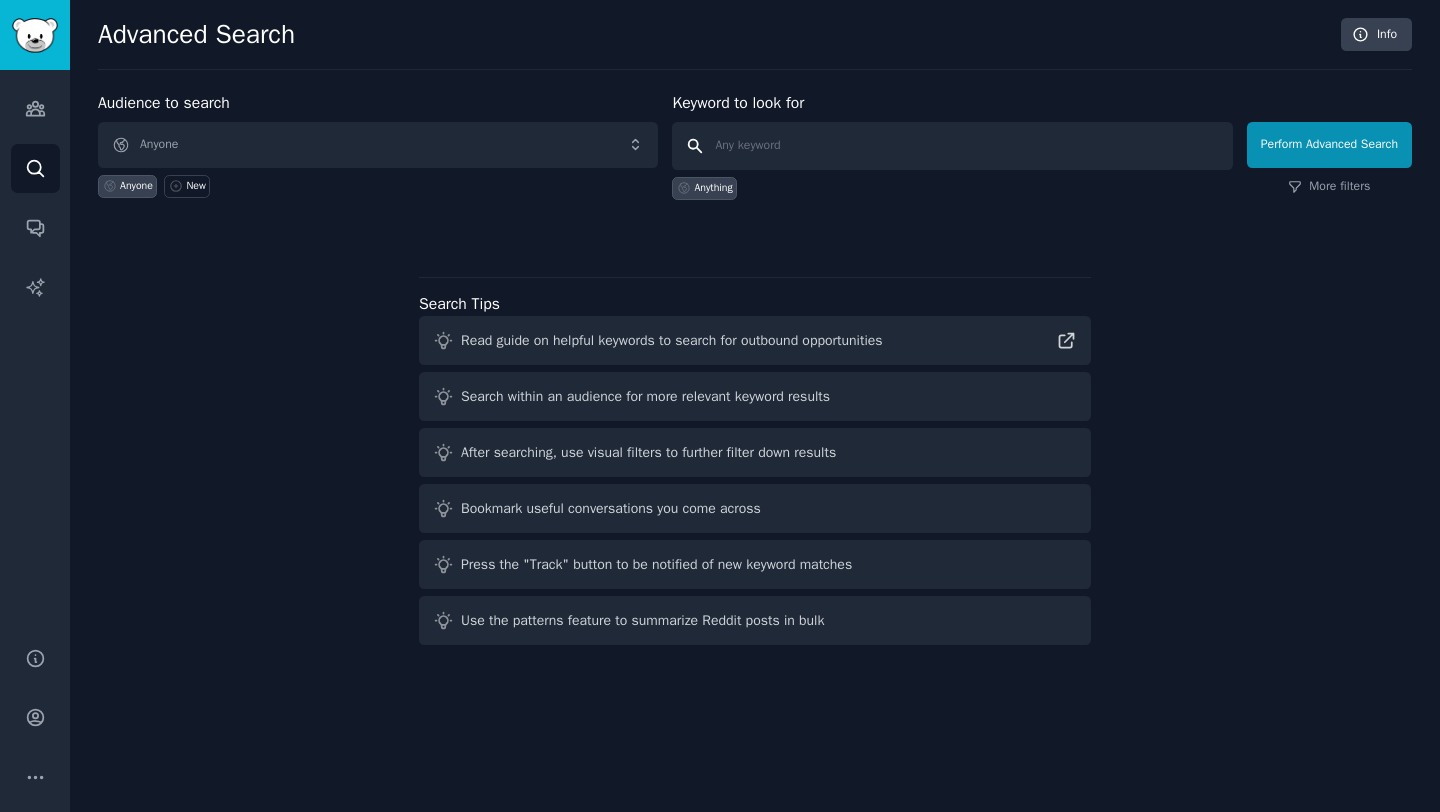 click at bounding box center (952, 146) 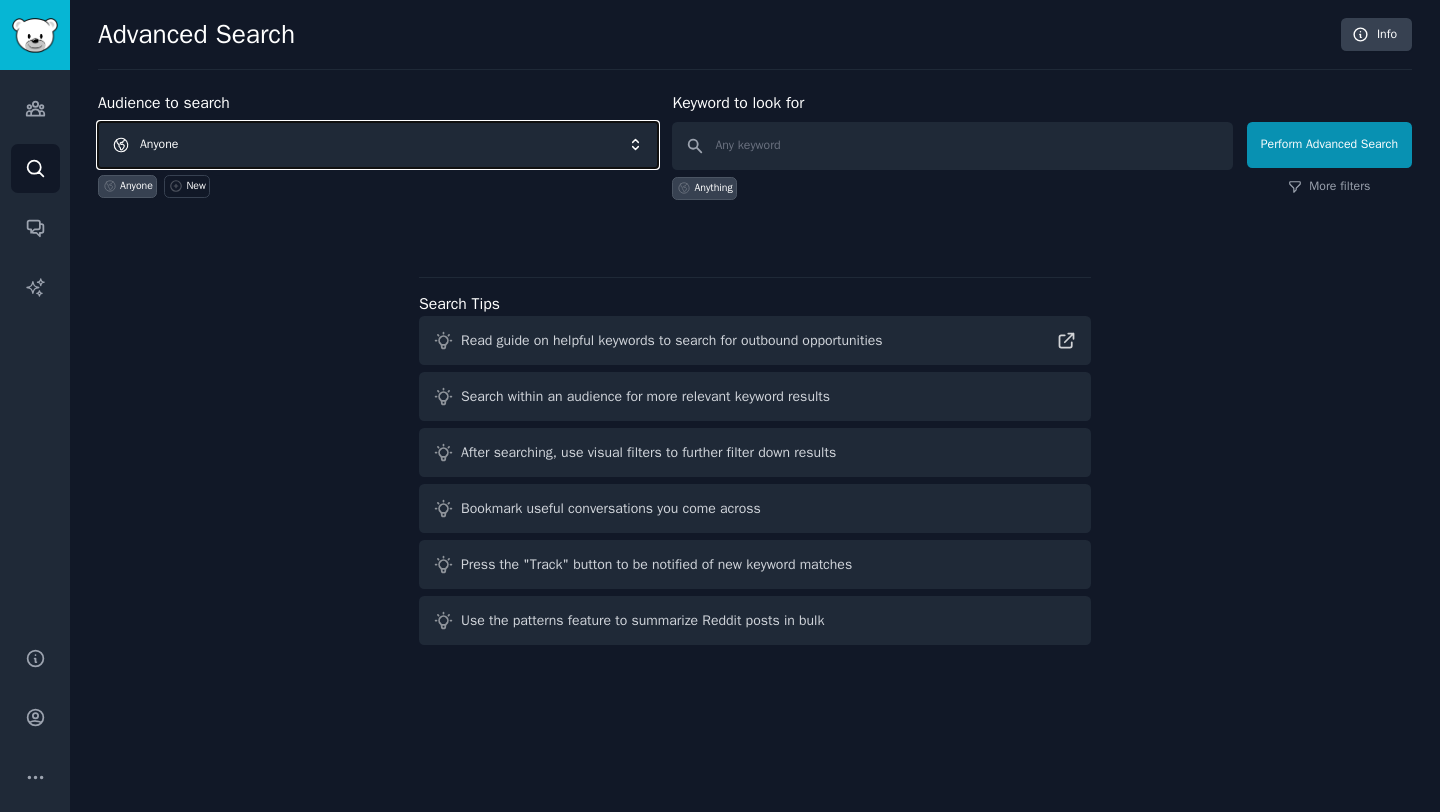 click on "Anyone" at bounding box center [378, 145] 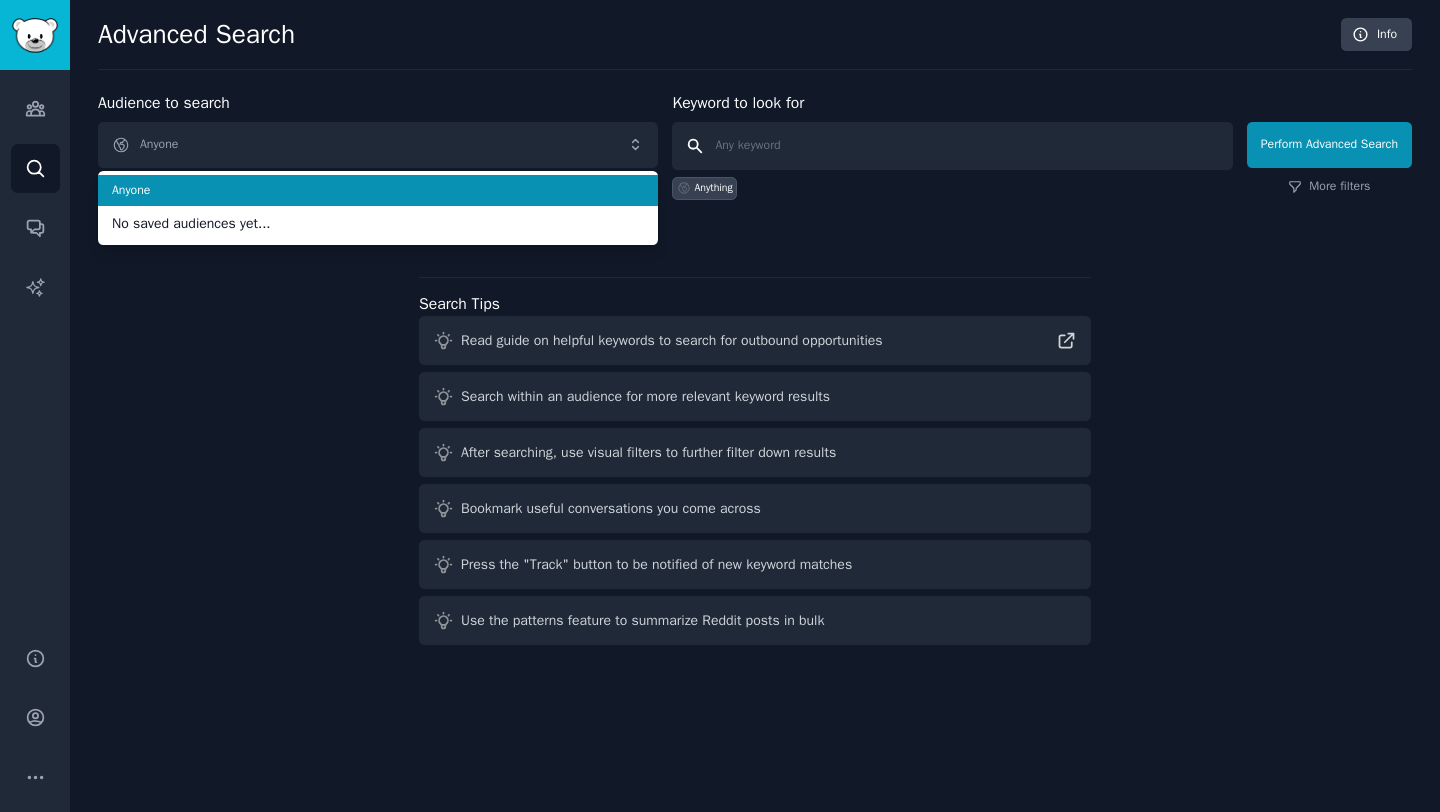 click at bounding box center (952, 146) 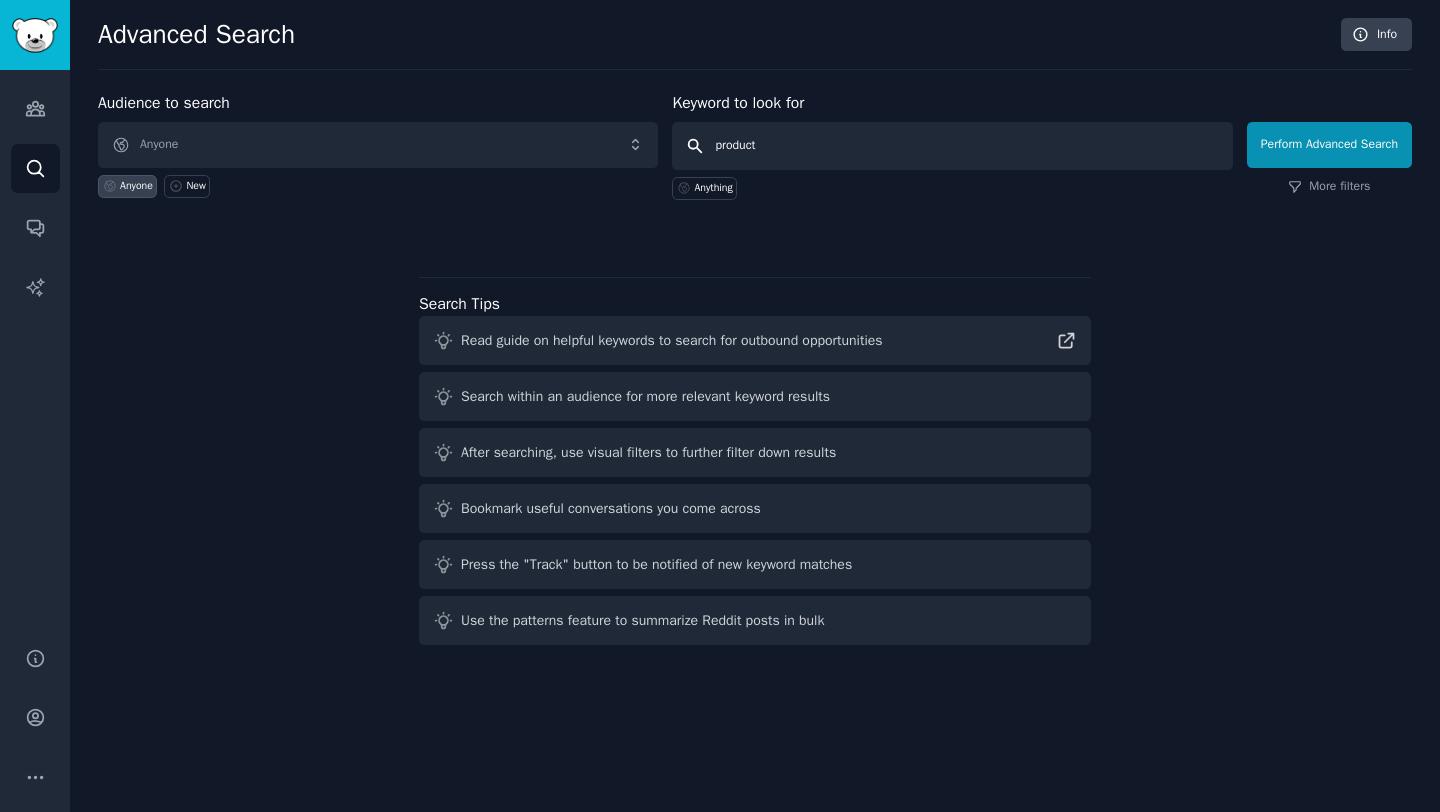 type on "product" 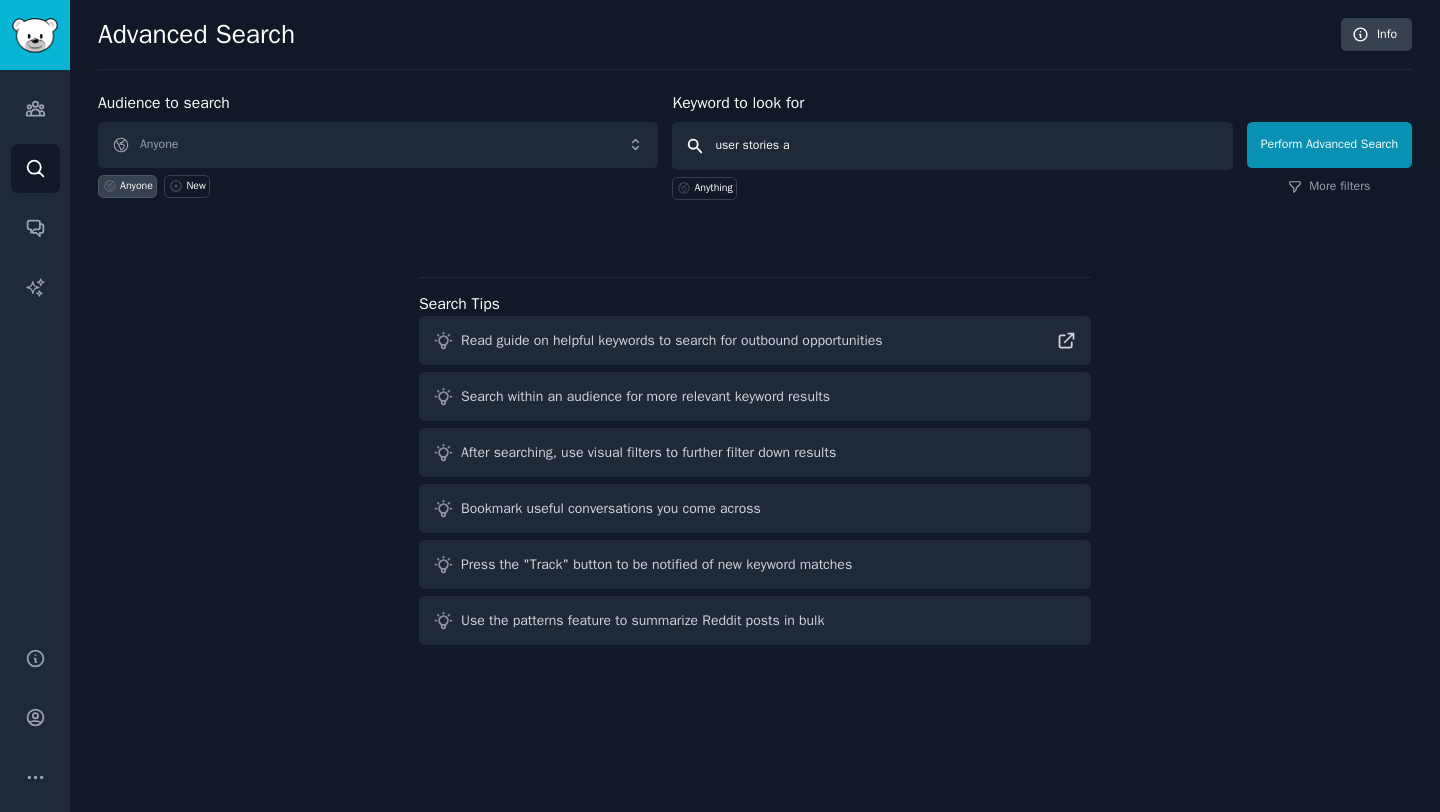 type on "user stories ai" 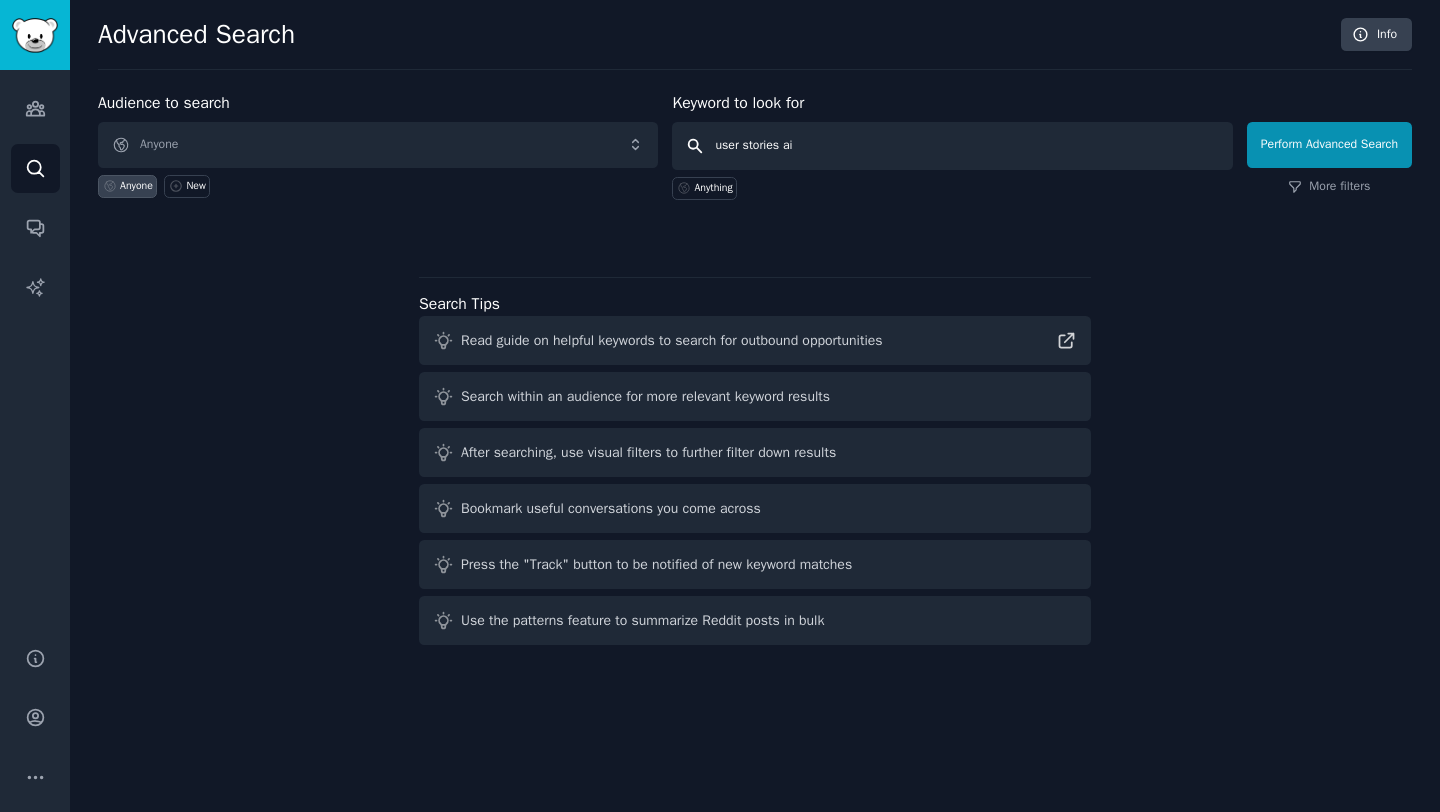 click on "Perform Advanced Search" at bounding box center (1329, 145) 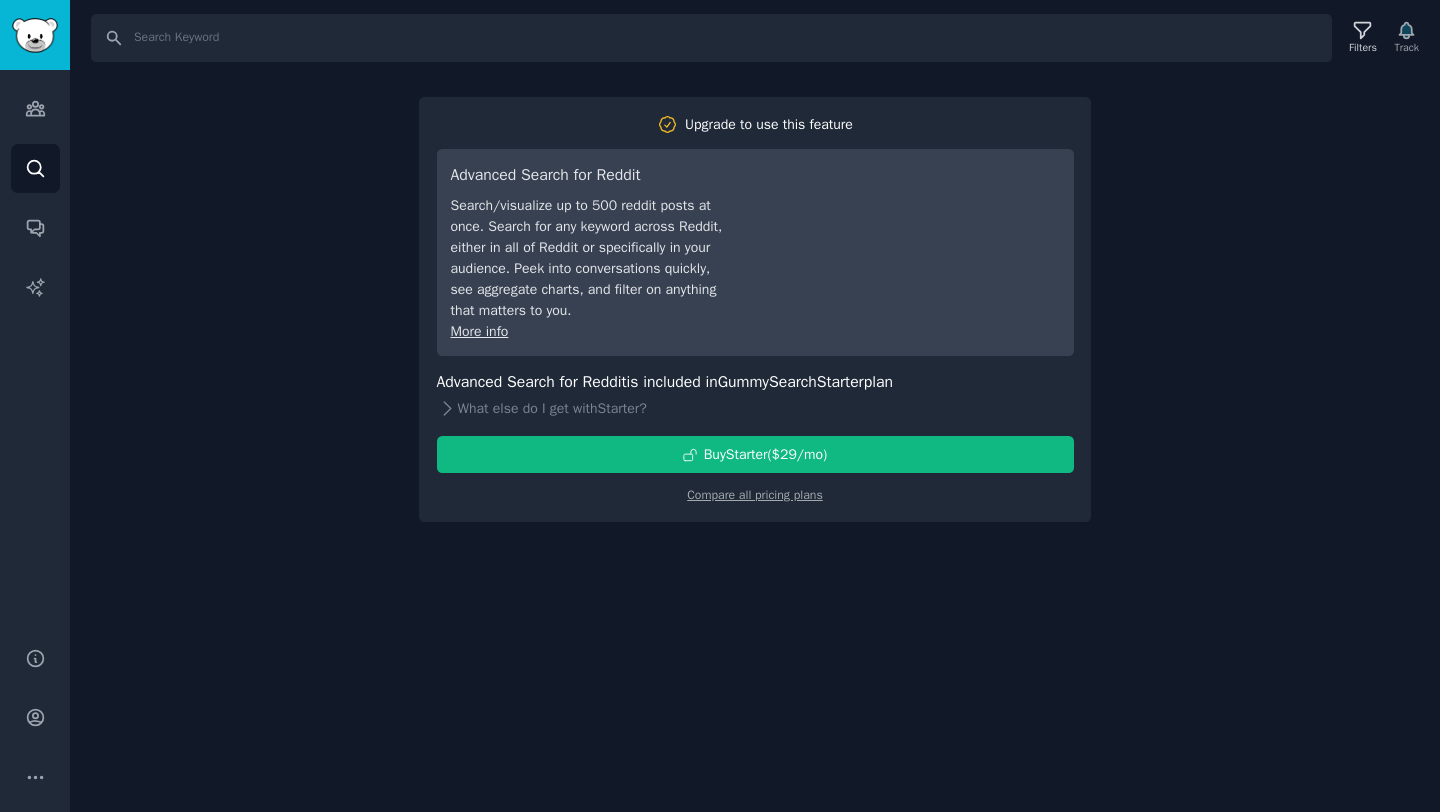 click on "Upgrade to use this feature" at bounding box center [769, 124] 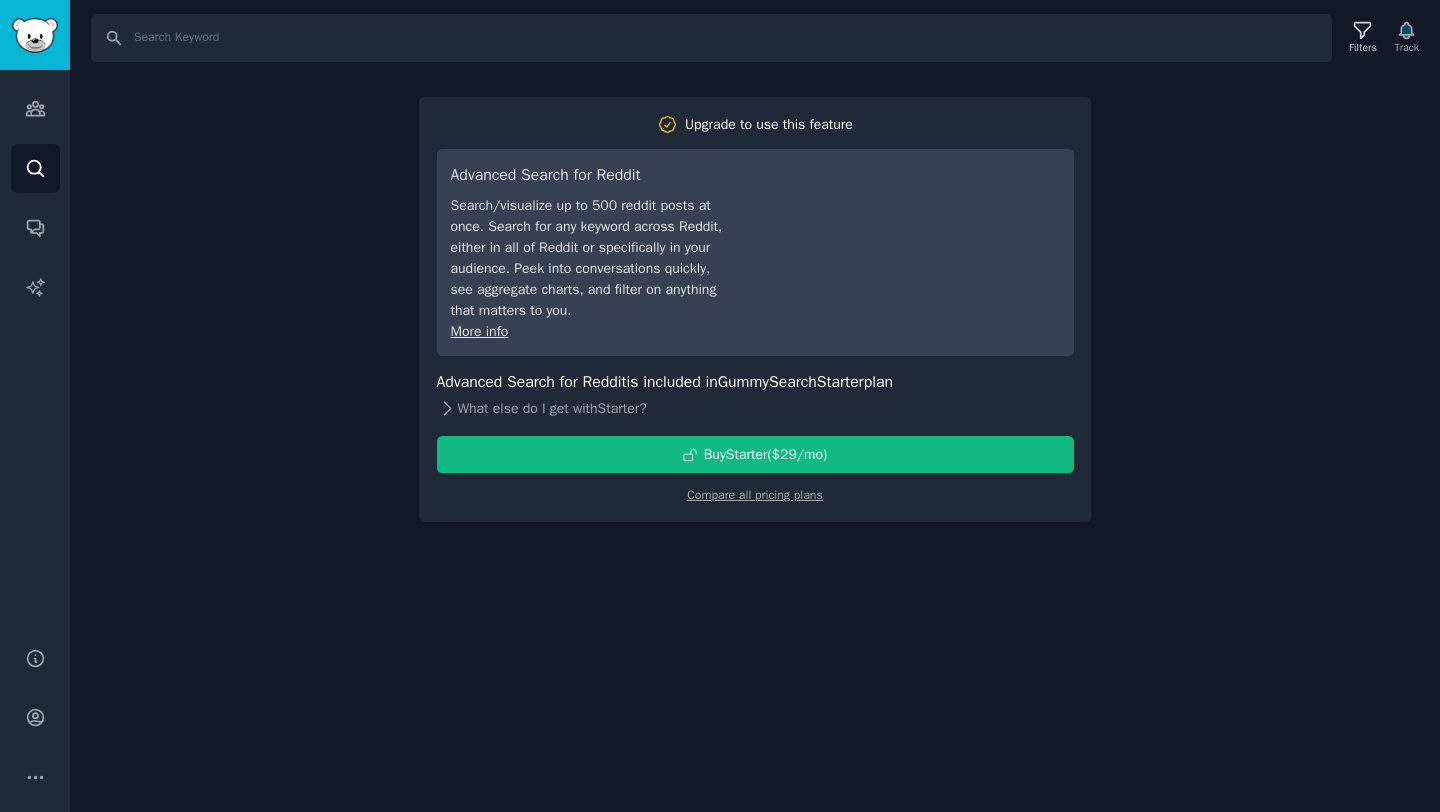 click on "What else do I get with  Starter ?" at bounding box center [755, 408] 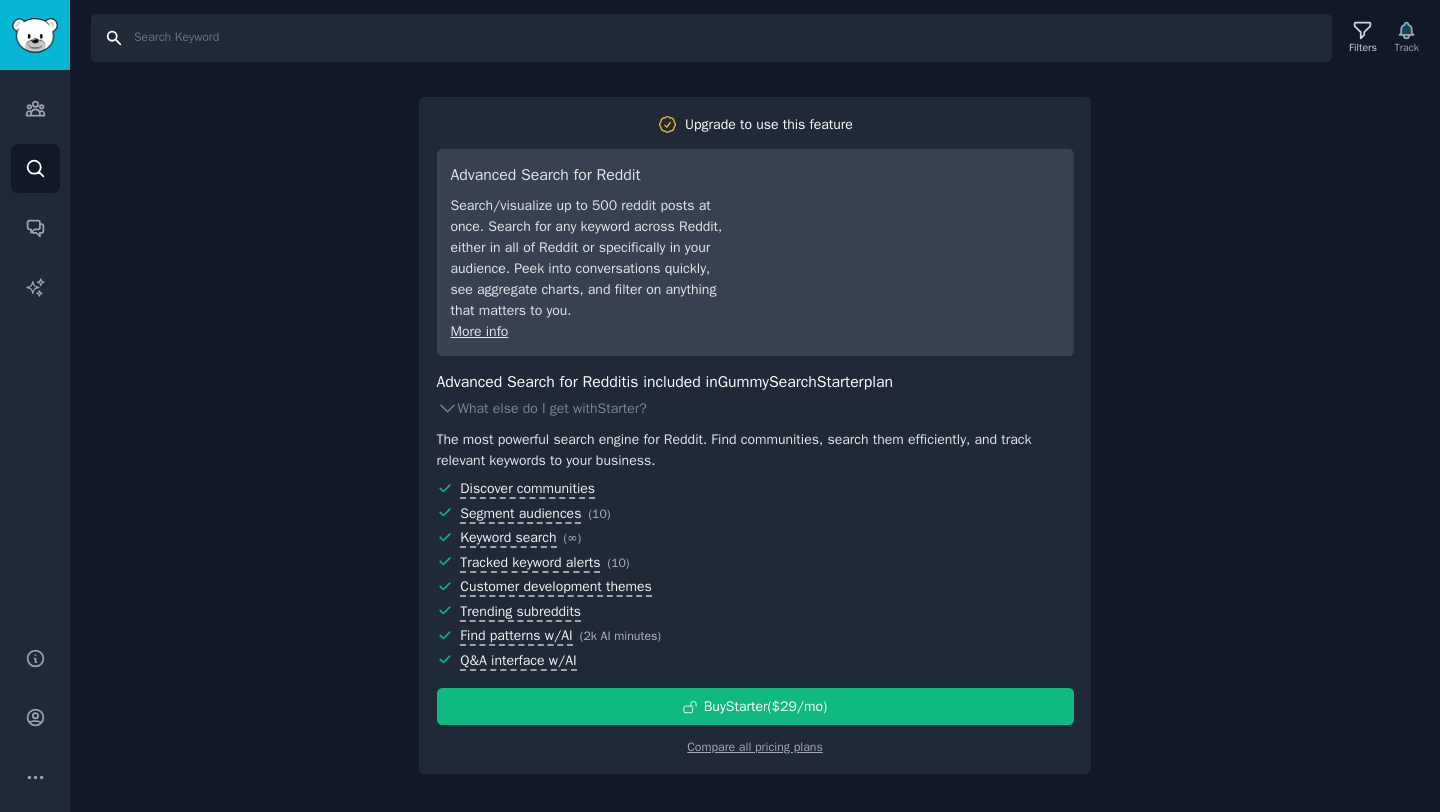 click on "Search" at bounding box center (711, 38) 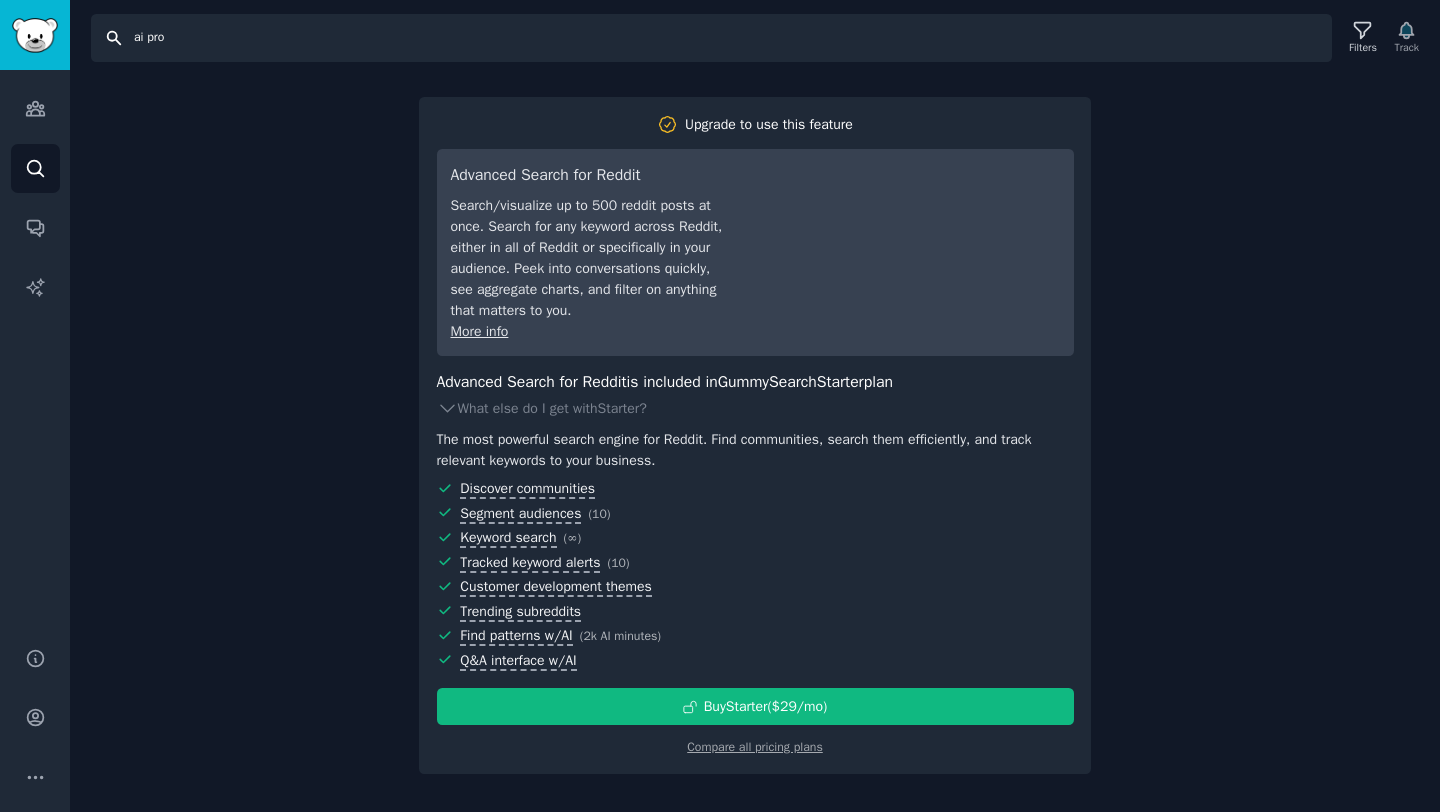 type on "ai pro" 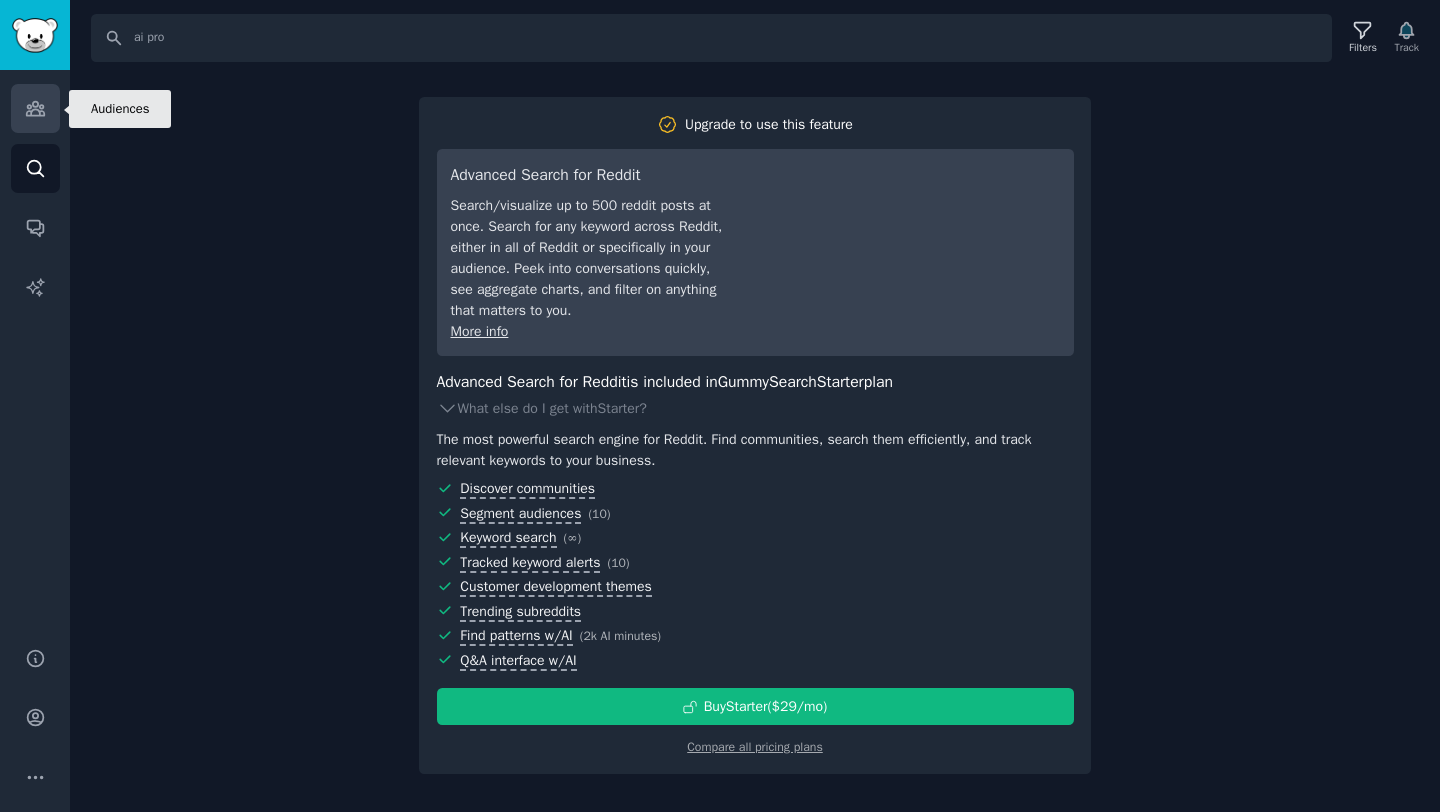 click on "Audiences" at bounding box center (35, 108) 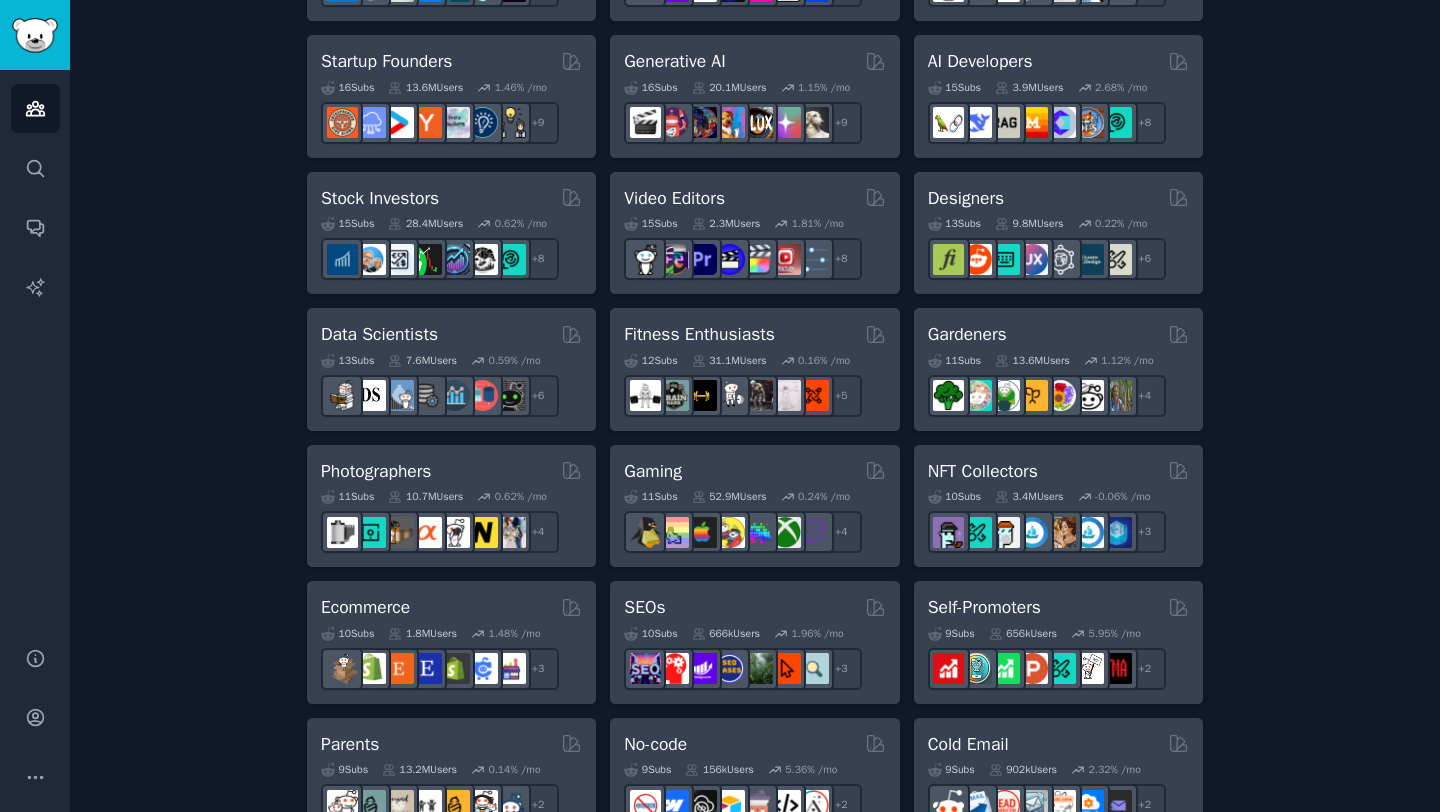 scroll, scrollTop: 865, scrollLeft: 0, axis: vertical 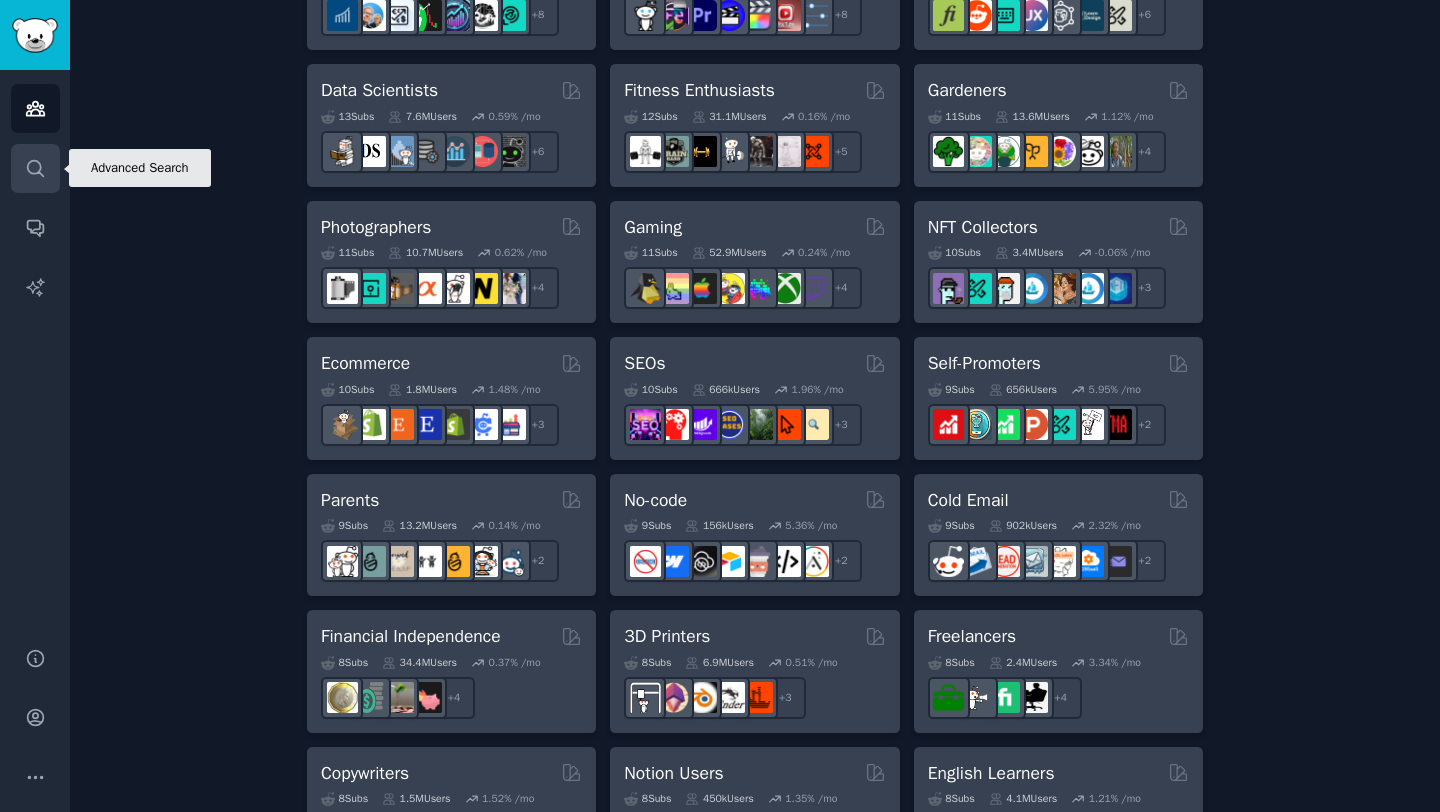 click 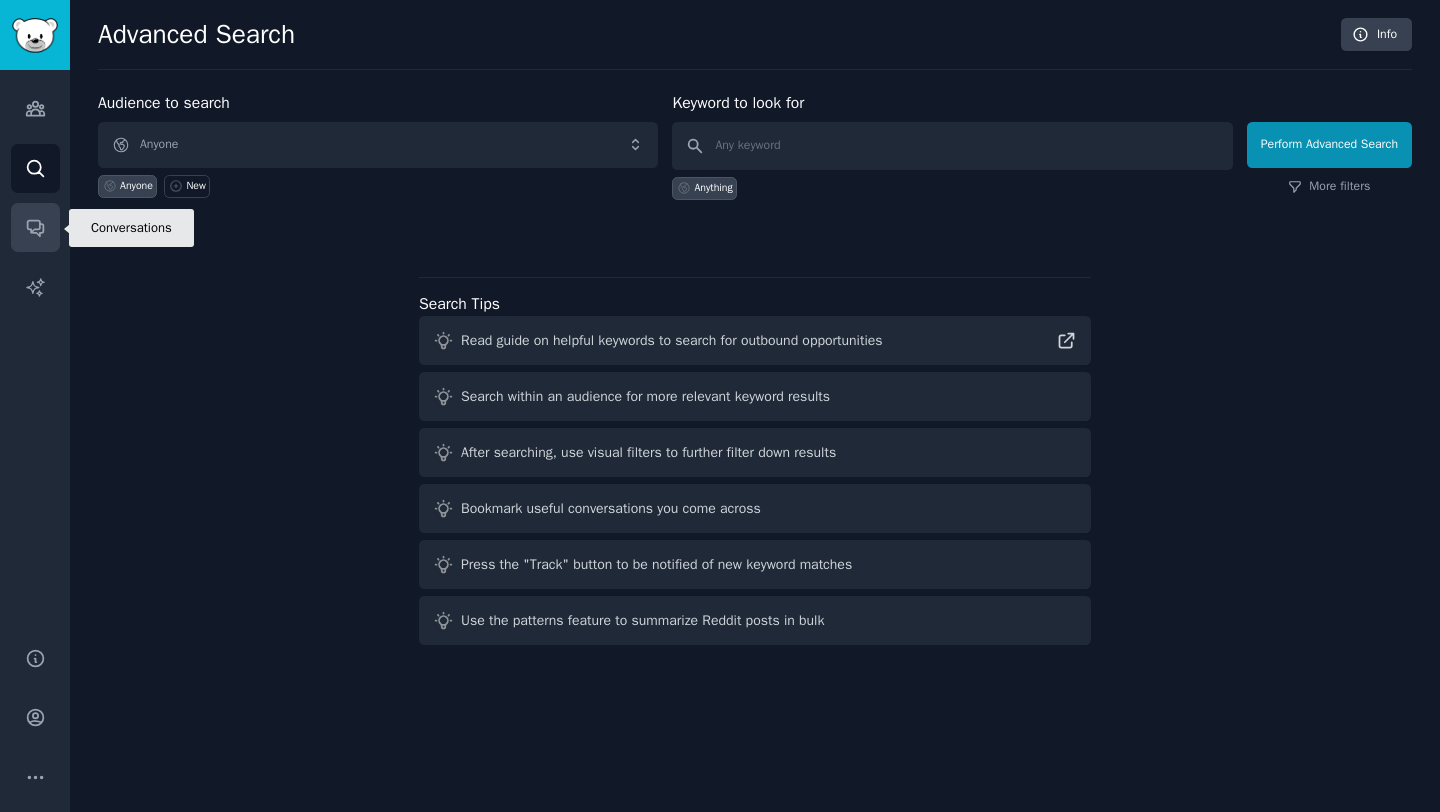 click 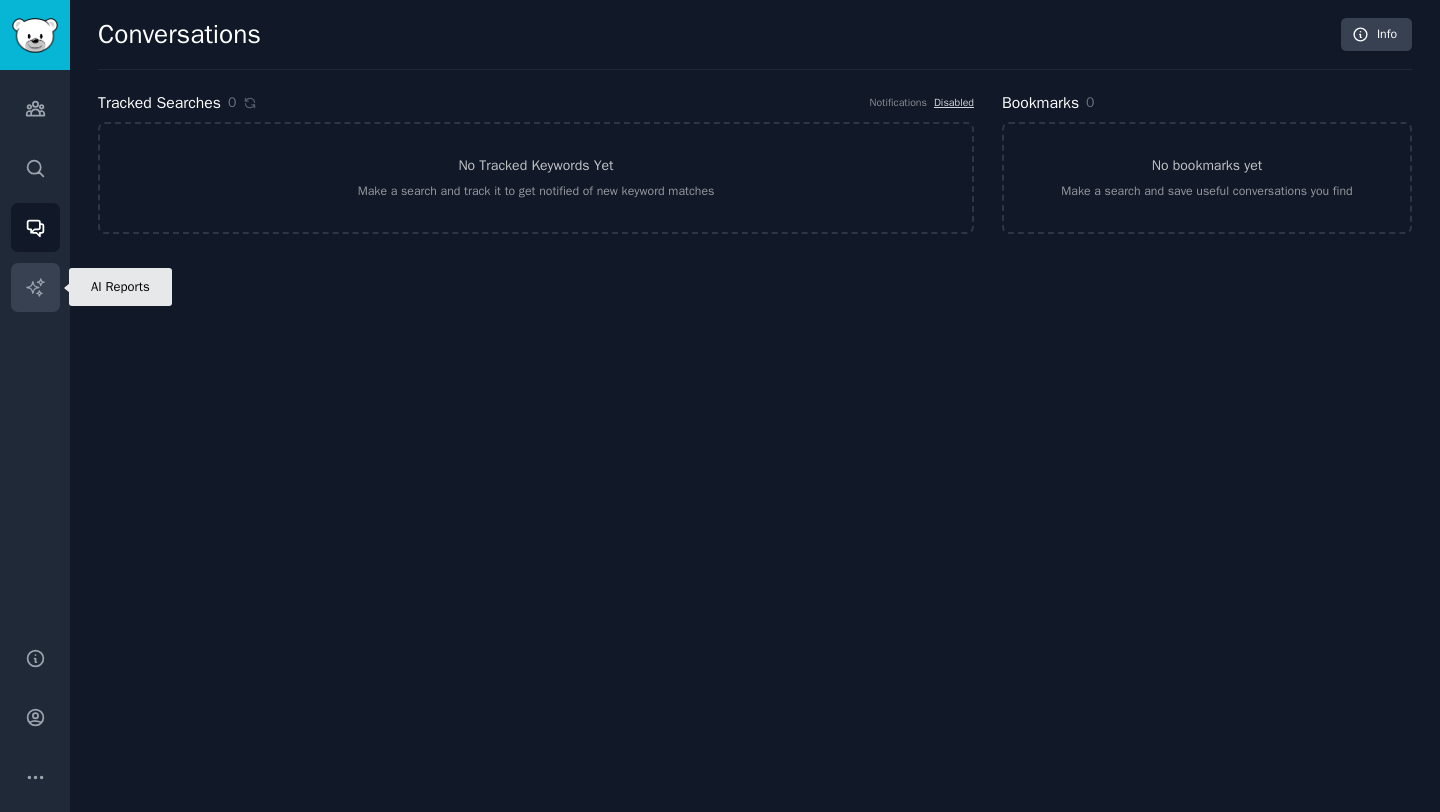 click on "AI Reports" at bounding box center [35, 287] 